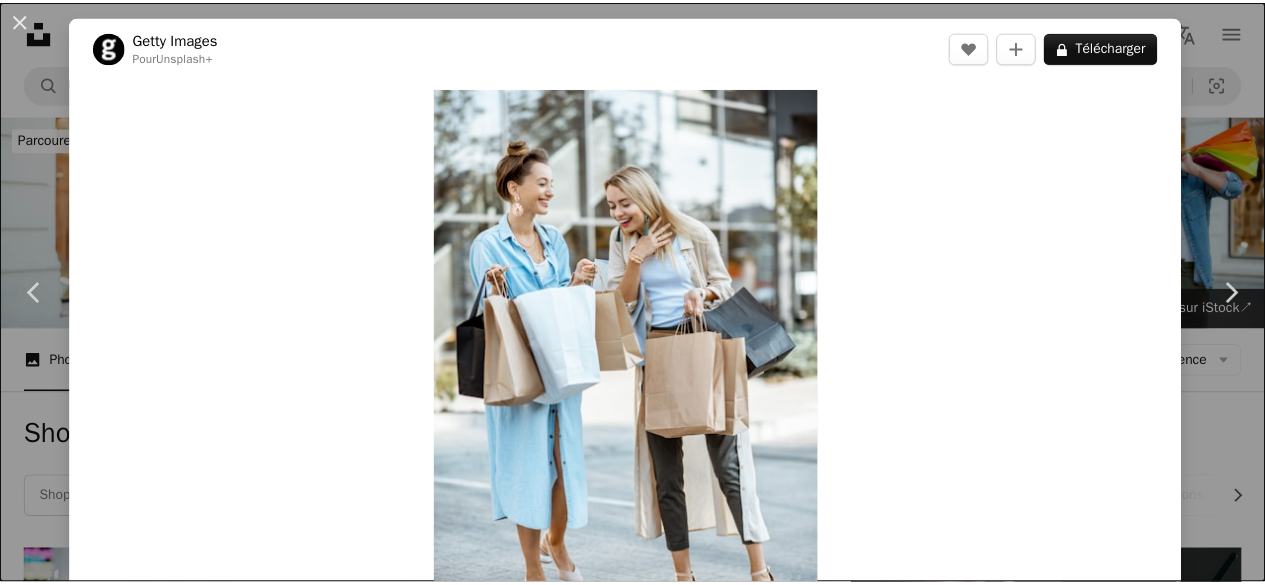 scroll, scrollTop: 6416, scrollLeft: 0, axis: vertical 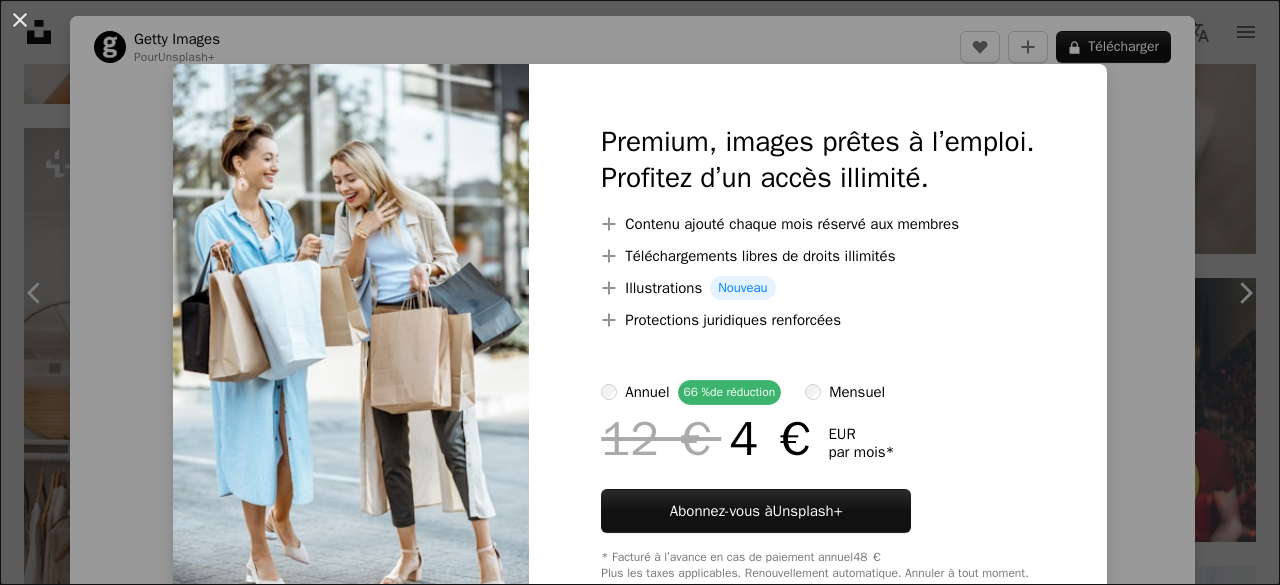 click on "An X shape Premium, images prêtes à l’emploi. Profitez d’un accès illimité. A plus sign Contenu ajouté chaque mois réservé aux membres A plus sign Téléchargements libres de droits illimités A plus sign Illustrations  Nouveau A plus sign Protections juridiques renforcées annuel 66 %  de réduction mensuel 12 €   4 € EUR par mois * Abonnez-vous à  Unsplash+ * Facturé à l’avance en cas de paiement annuel  48 € Plus les taxes applicables. Renouvellement automatique. Annuler à tout moment." at bounding box center [640, 292] 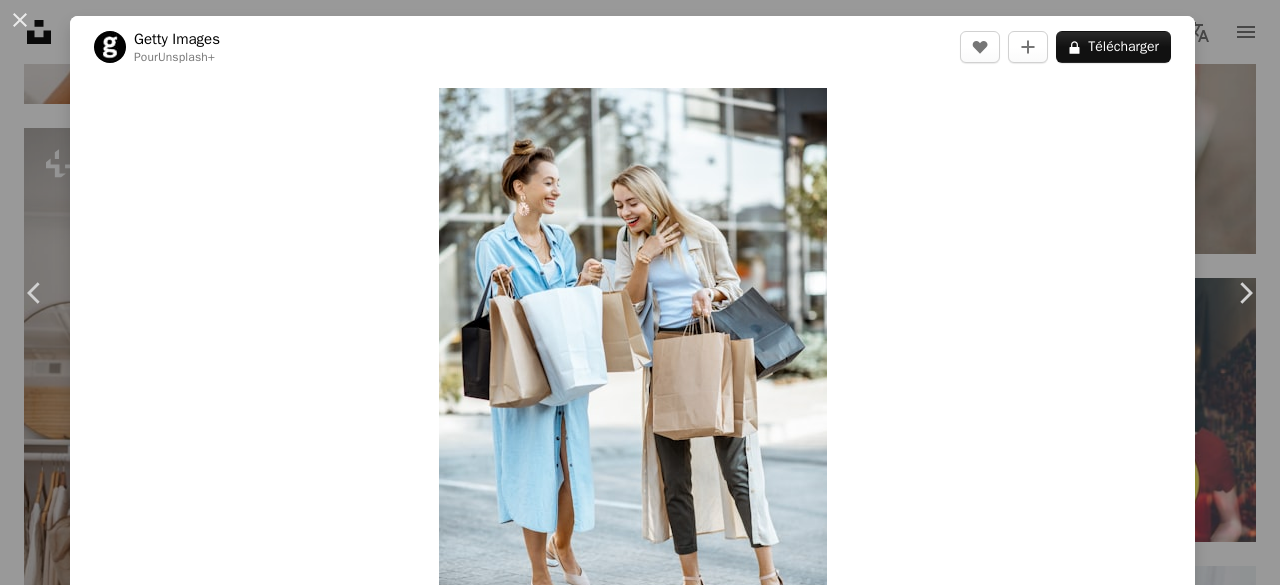 click on "[FIRST] [LAST]" at bounding box center (640, 292) 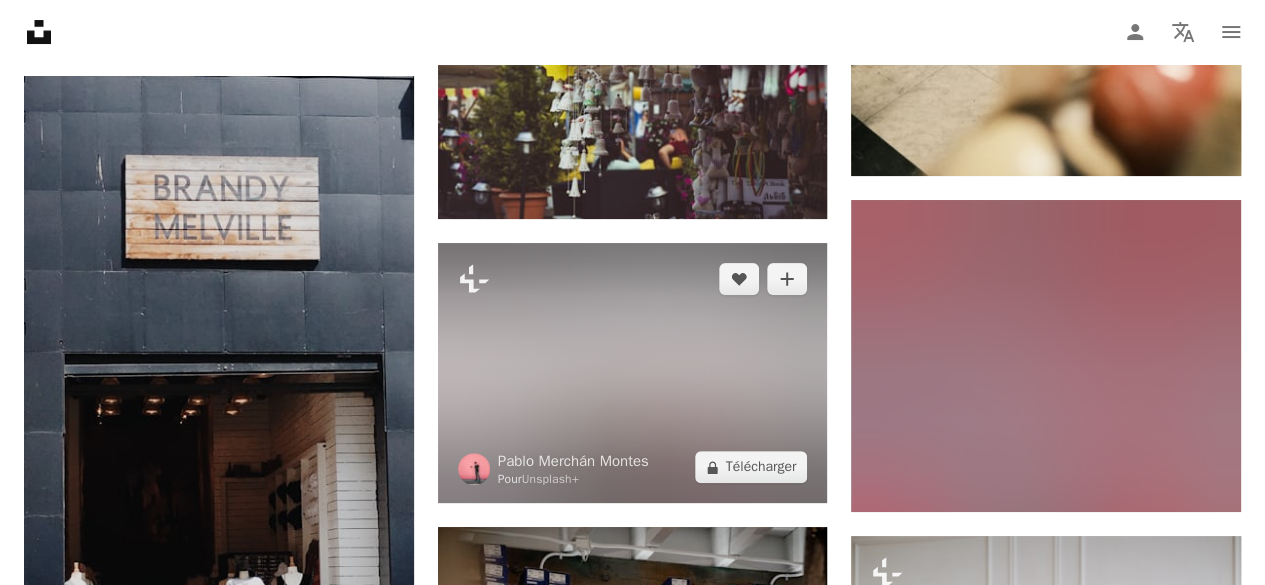 scroll, scrollTop: 26740, scrollLeft: 0, axis: vertical 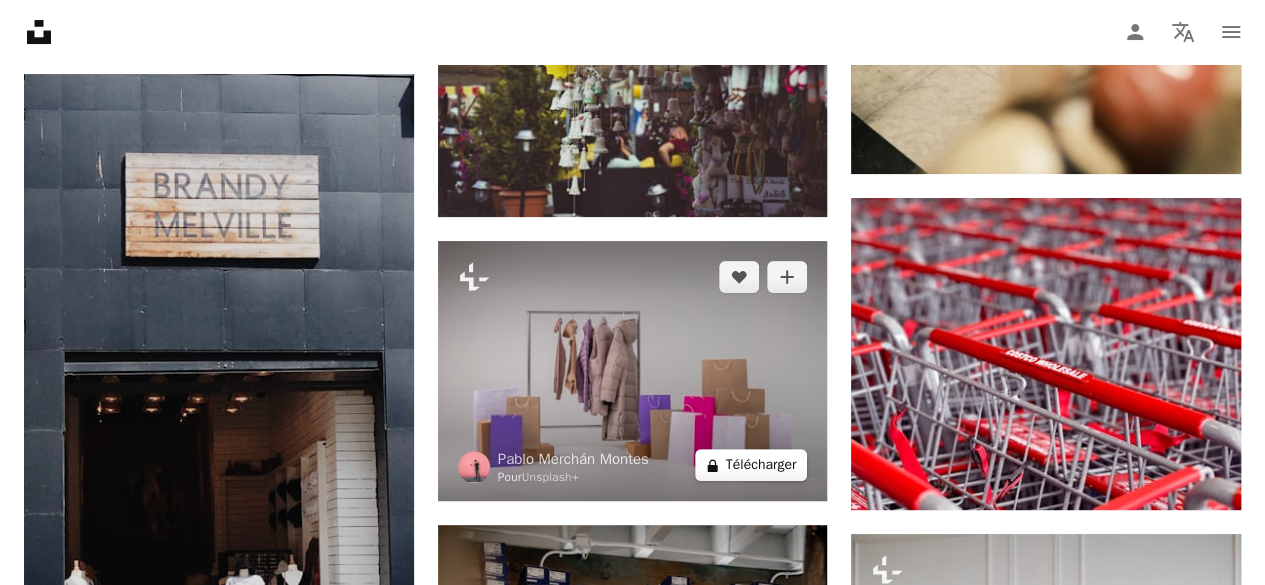 click on "A lock Télécharger" at bounding box center (751, 465) 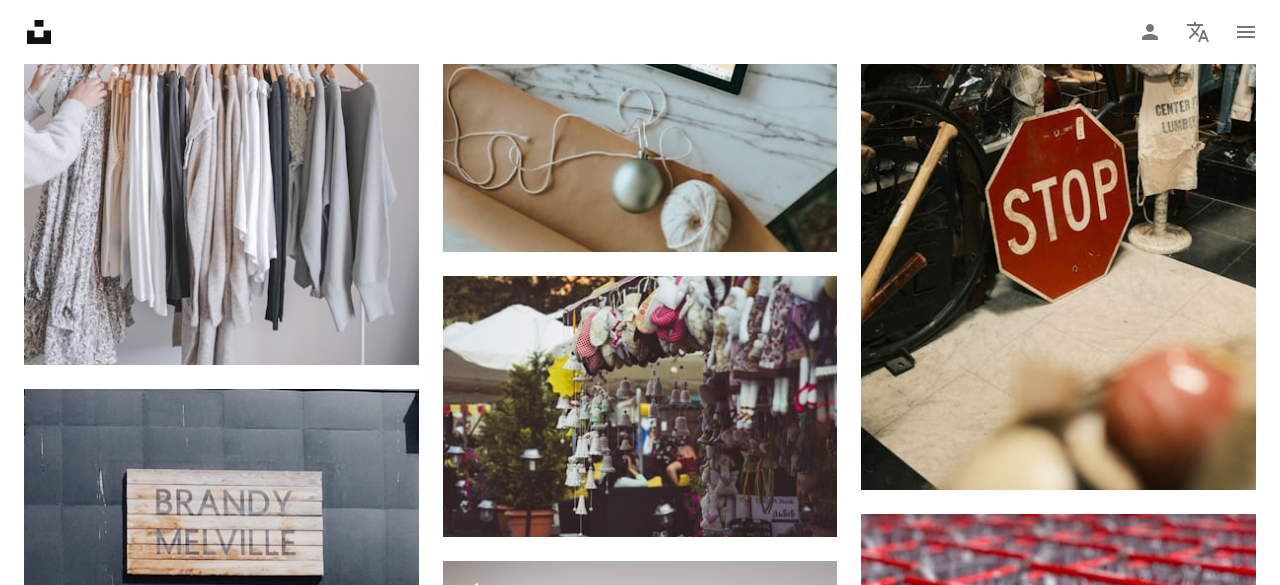 click on "An X shape Premium, images prêtes à l’emploi. Profitez d’un accès illimité. A plus sign Contenu ajouté chaque mois réservé aux membres A plus sign Téléchargements libres de droits illimités A plus sign Illustrations  Nouveau A plus sign Protections juridiques renforcées annuel 66 %  de réduction mensuel 12 €   4 € EUR par mois * Abonnez-vous à  Unsplash+ * Facturé à l’avance en cas de paiement annuel  48 € Plus les taxes applicables. Renouvellement automatique. Annuler à tout moment." at bounding box center [640, 6411] 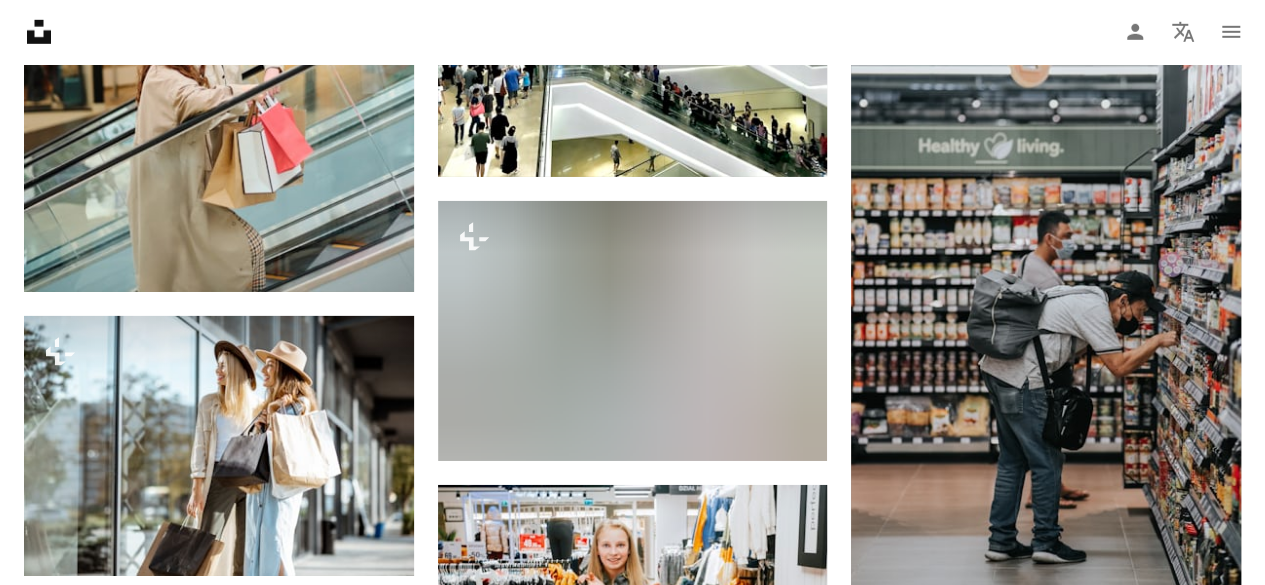 scroll, scrollTop: 10701, scrollLeft: 0, axis: vertical 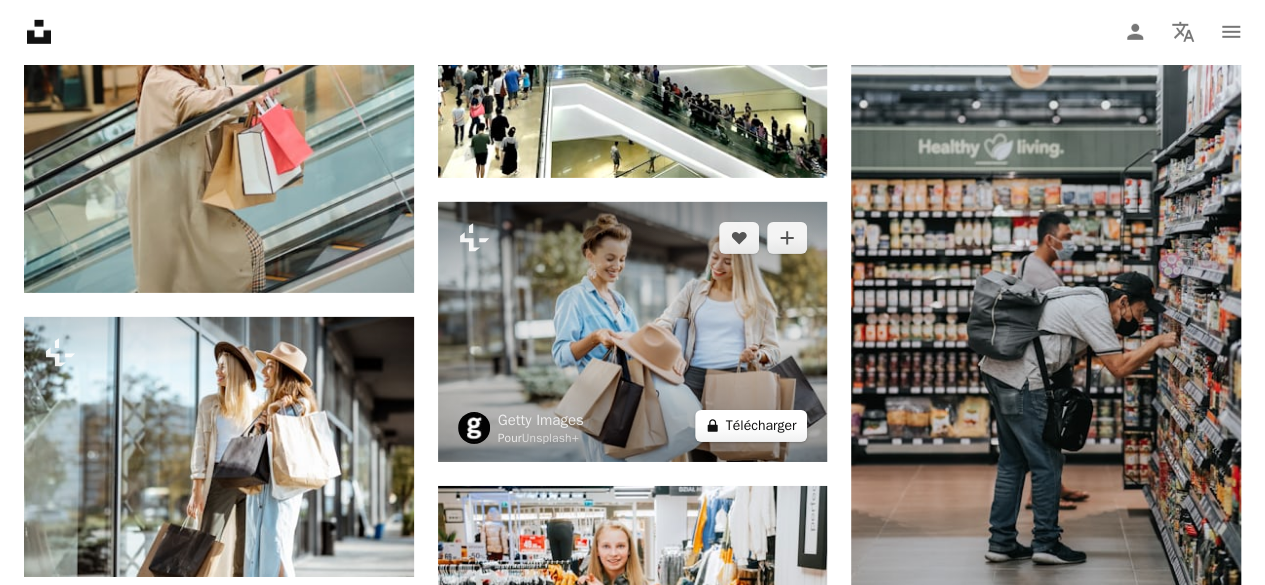 click on "A lock Télécharger" at bounding box center [751, 426] 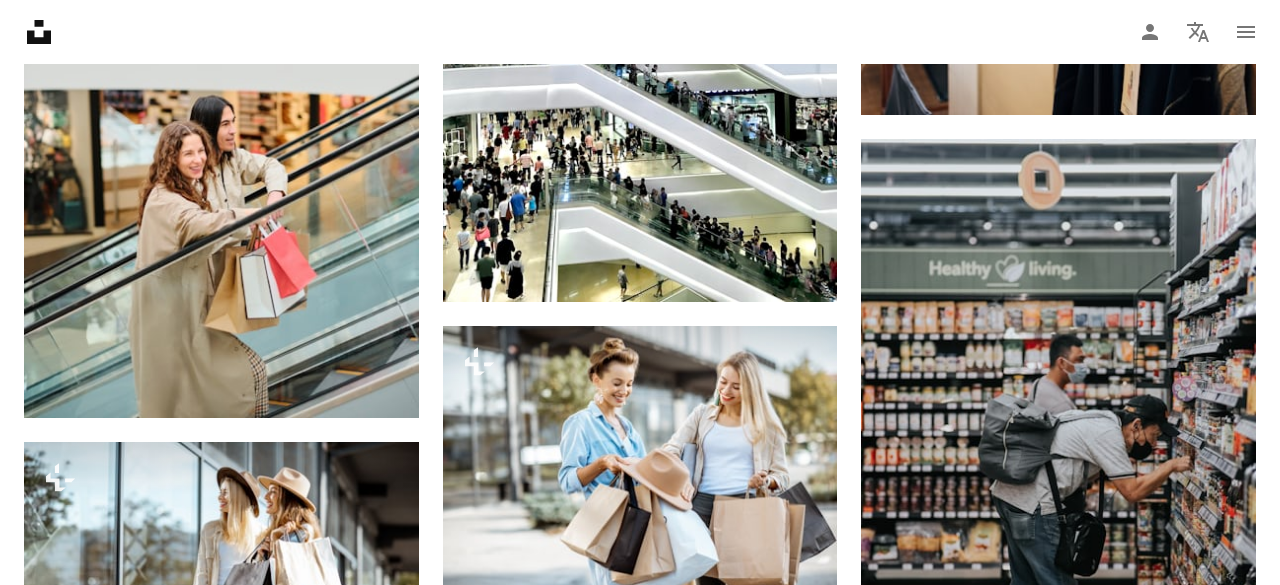click on "An X shape Premium, images prêtes à l’emploi. Profitez d’un accès illimité. A plus sign Contenu ajouté chaque mois réservé aux membres A plus sign Téléchargements libres de droits illimités A plus sign Illustrations  Nouveau A plus sign Protections juridiques renforcées annuel 66 %  de réduction mensuel 12 €   4 € EUR par mois * Abonnez-vous à  Unsplash+ * Facturé à l’avance en cas de paiement annuel  48 € Plus les taxes applicables. Renouvellement automatique. Annuler à tout moment." at bounding box center (640, 27522) 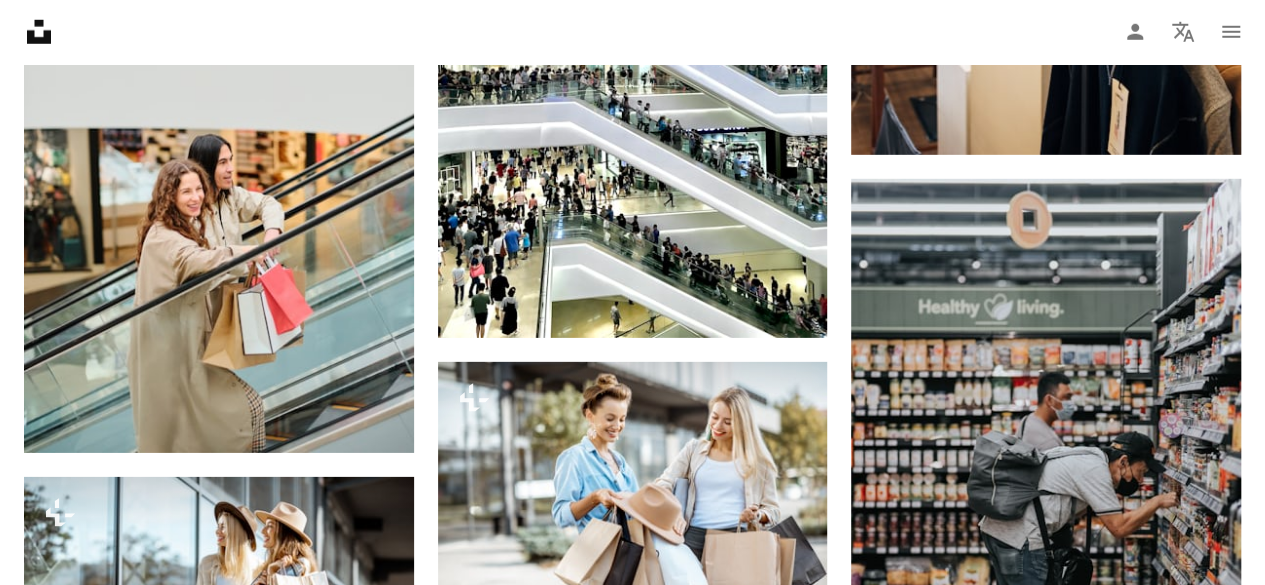 scroll, scrollTop: 10531, scrollLeft: 0, axis: vertical 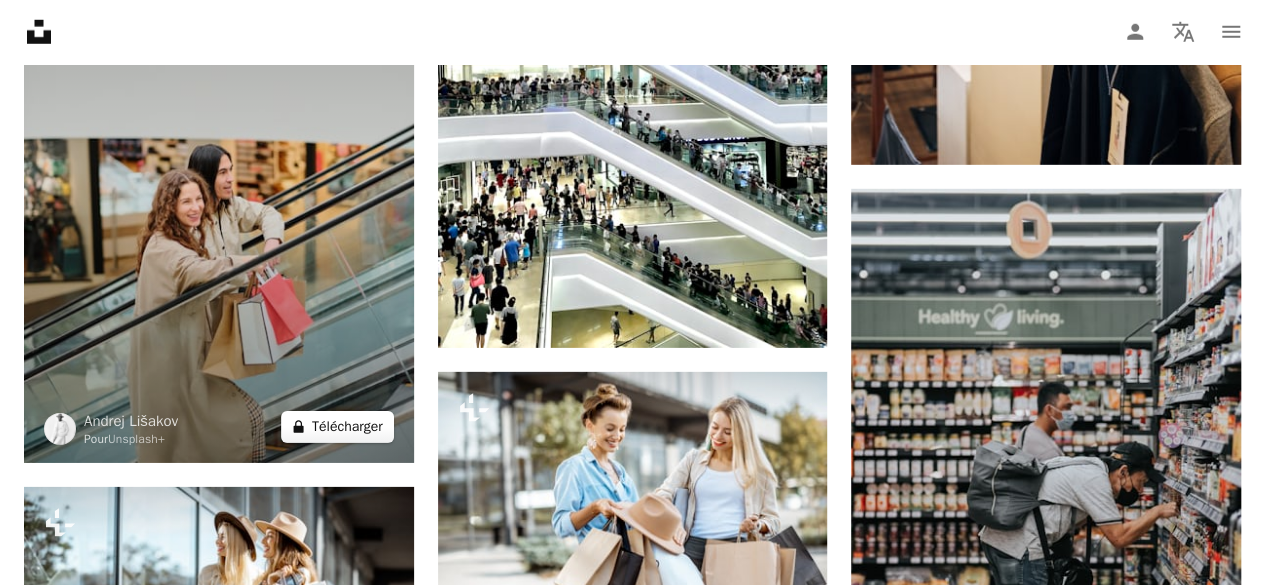click on "A lock Télécharger" at bounding box center [337, 427] 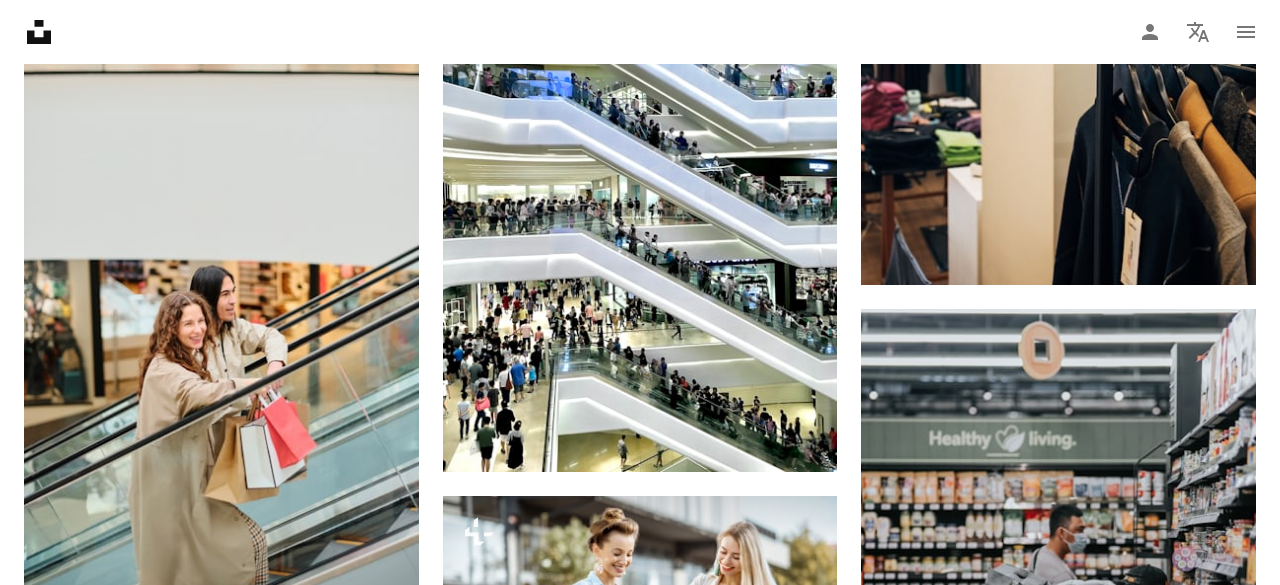 click on "An X shape Premium, images prêtes à l’emploi. Profitez d’un accès illimité. A plus sign Contenu ajouté chaque mois réservé aux membres A plus sign Téléchargements libres de droits illimités A plus sign Illustrations  Nouveau A plus sign Protections juridiques renforcées annuel 66 %  de réduction mensuel 12 €   4 € EUR par mois * Abonnez-vous à  Unsplash+ * Facturé à l’avance en cas de paiement annuel  48 € Plus les taxes applicables. Renouvellement automatique. Annuler à tout moment." at bounding box center (640, 27692) 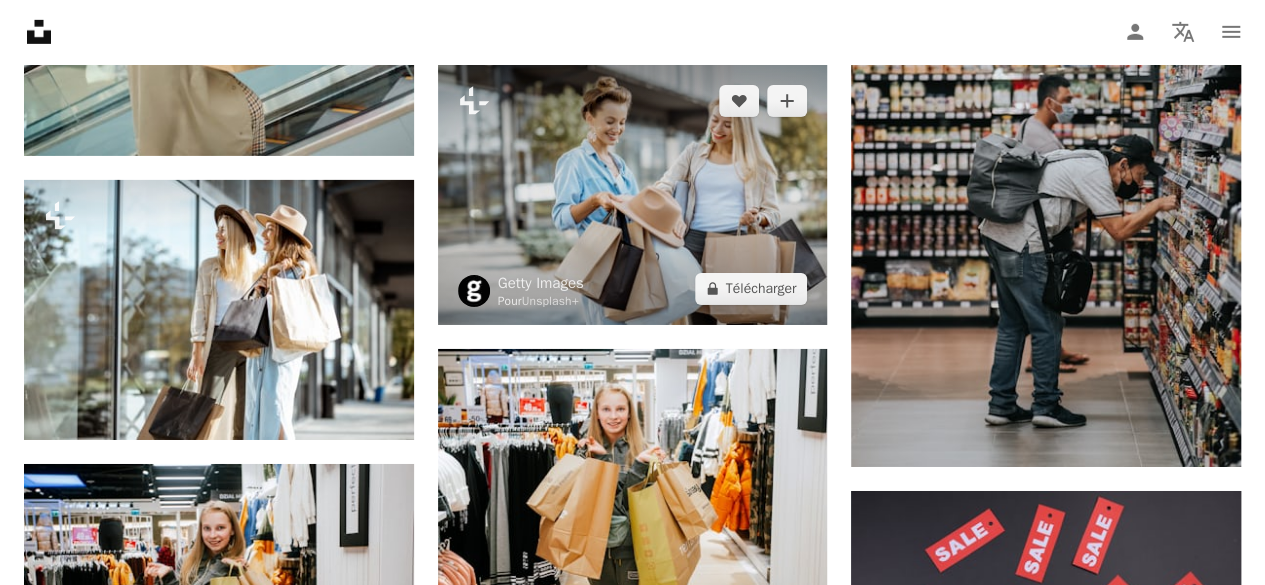 scroll, scrollTop: 10839, scrollLeft: 0, axis: vertical 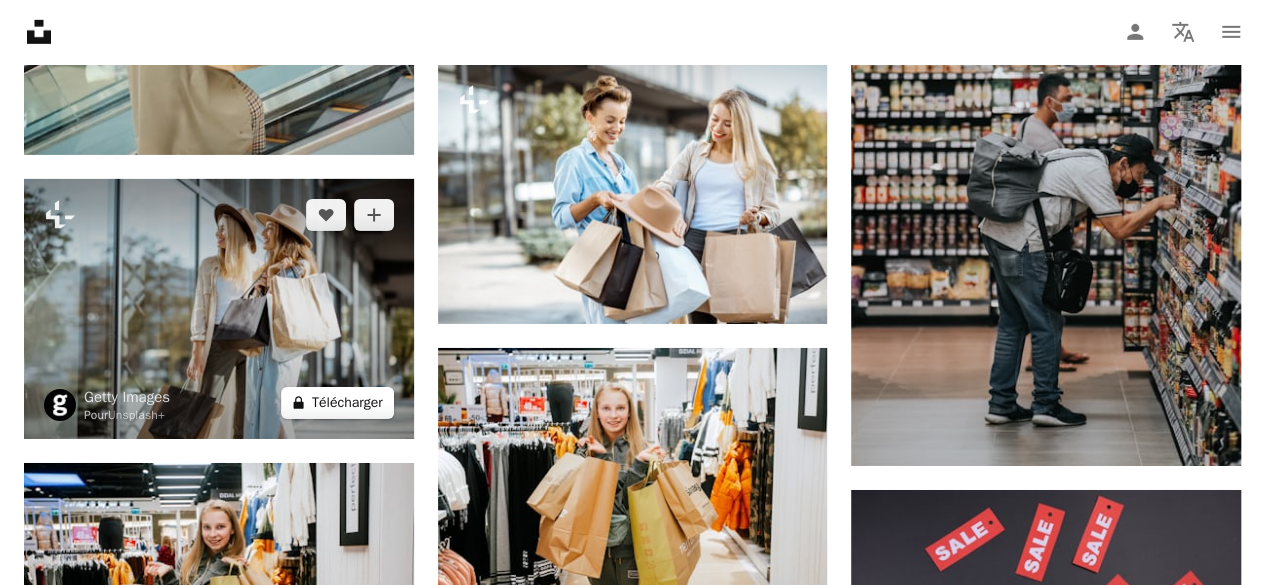 click on "A lock Télécharger" at bounding box center [337, 403] 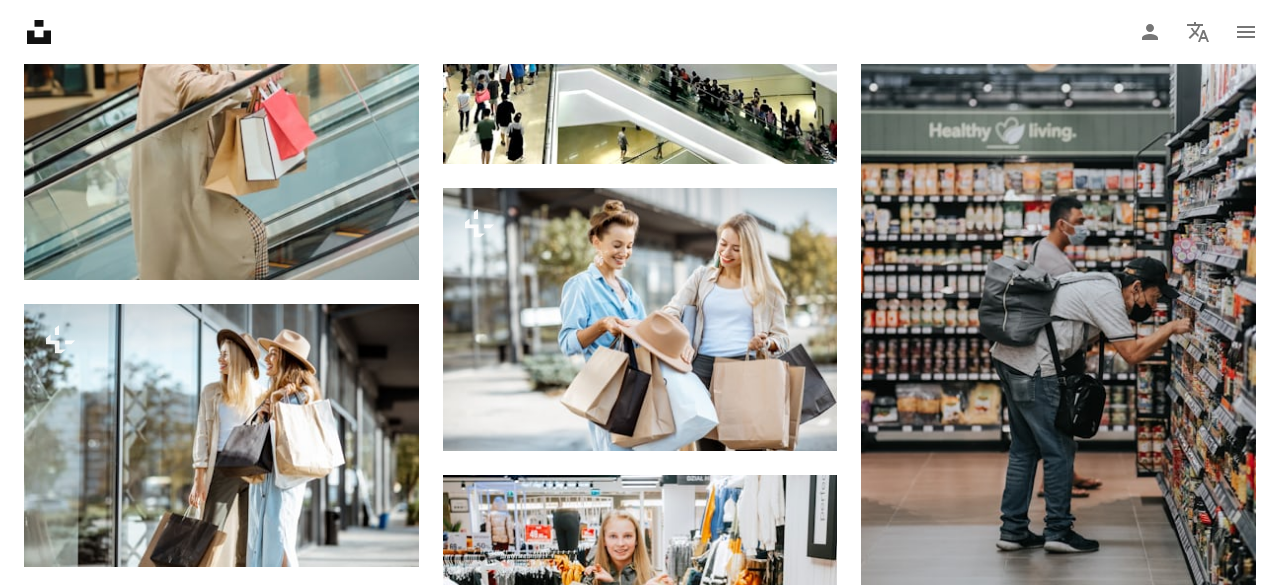 click on "An X shape Premium, images prêtes à l’emploi. Profitez d’un accès illimité. A plus sign Contenu ajouté chaque mois réservé aux membres A plus sign Téléchargements libres de droits illimités A plus sign Illustrations  Nouveau A plus sign Protections juridiques renforcées annuel 66 %  de réduction mensuel 12 €   4 € EUR par mois * Abonnez-vous à  Unsplash+ * Facturé à l’avance en cas de paiement annuel  48 € Plus les taxes applicables. Renouvellement automatique. Annuler à tout moment." at bounding box center [640, 27384] 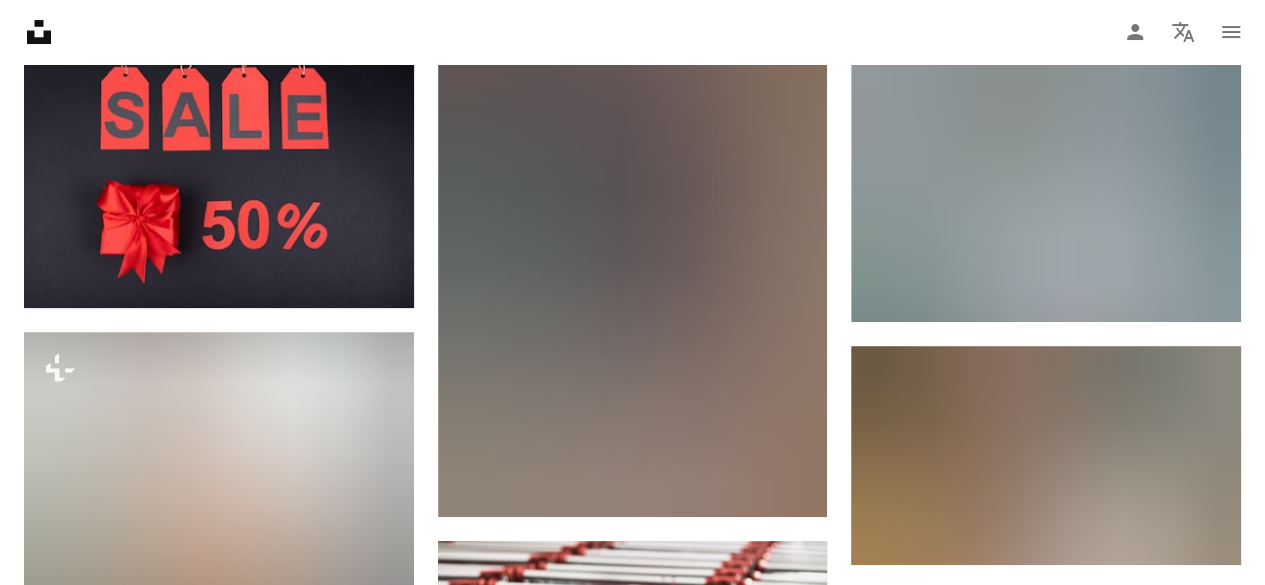 scroll, scrollTop: 11754, scrollLeft: 0, axis: vertical 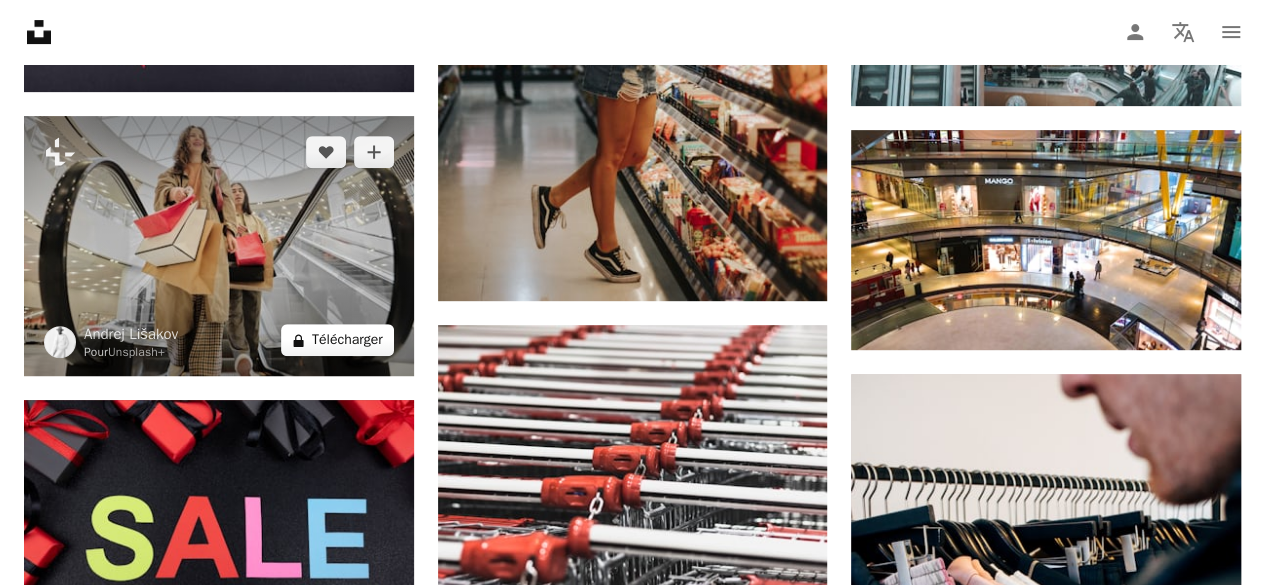 click on "A lock Télécharger" at bounding box center [337, 340] 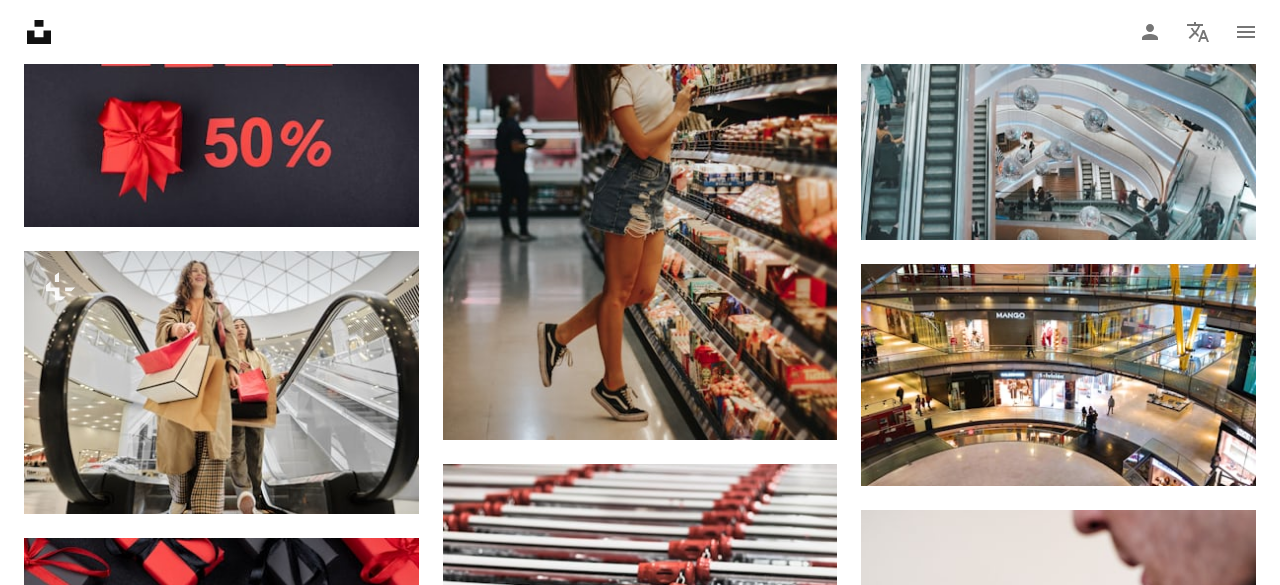 click on "An X shape Premium, images prêtes à l’emploi. Profitez d’un accès illimité. A plus sign Contenu ajouté chaque mois réservé aux membres A plus sign Téléchargements libres de droits illimités A plus sign Illustrations  Nouveau A plus sign Protections juridiques renforcées annuel 66 %  de réduction mensuel 12 €   4 € EUR par mois * Abonnez-vous à  Unsplash+ * Facturé à l’avance en cas de paiement annuel  48 € Plus les taxes applicables. Renouvellement automatique. Annuler à tout moment." at bounding box center [640, 26470] 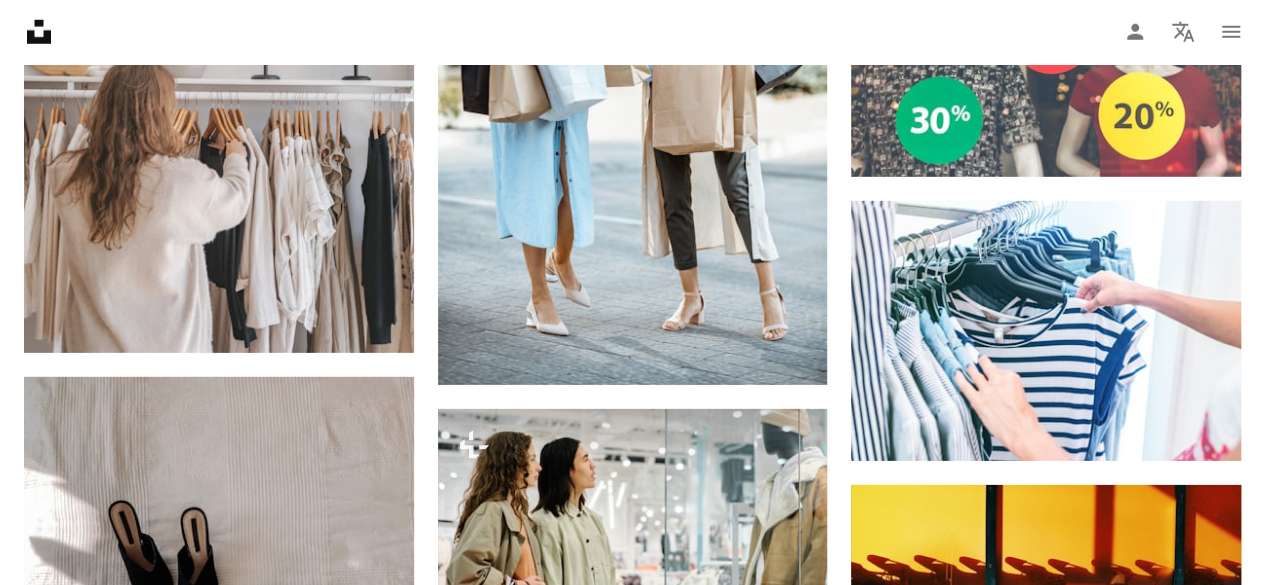 scroll, scrollTop: 6700, scrollLeft: 0, axis: vertical 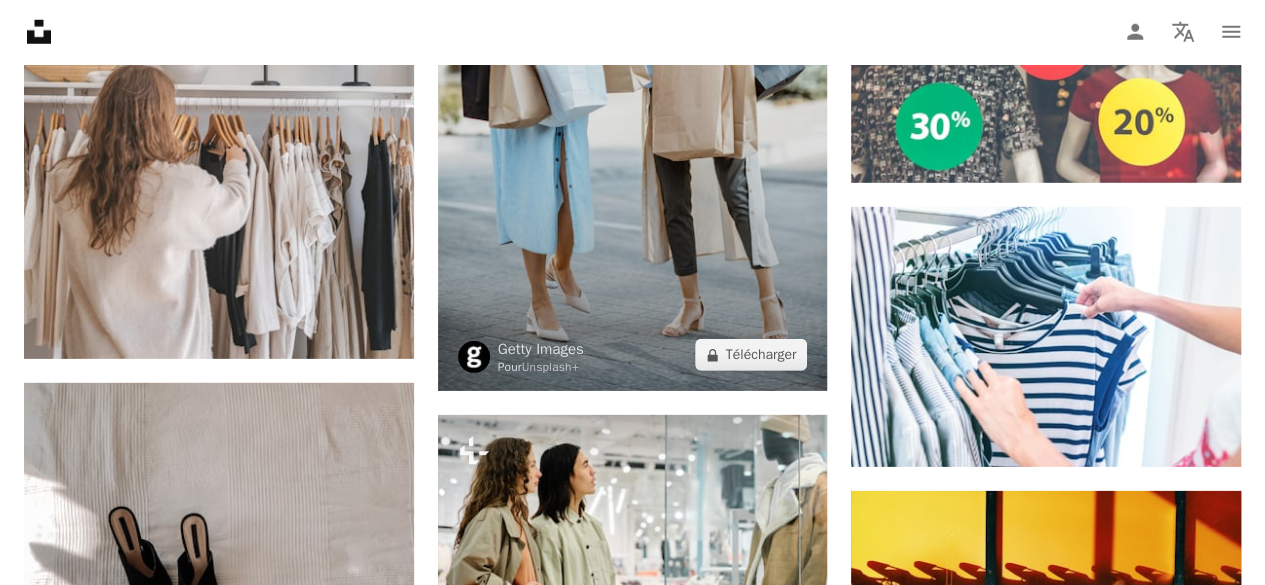 click at bounding box center [633, 100] 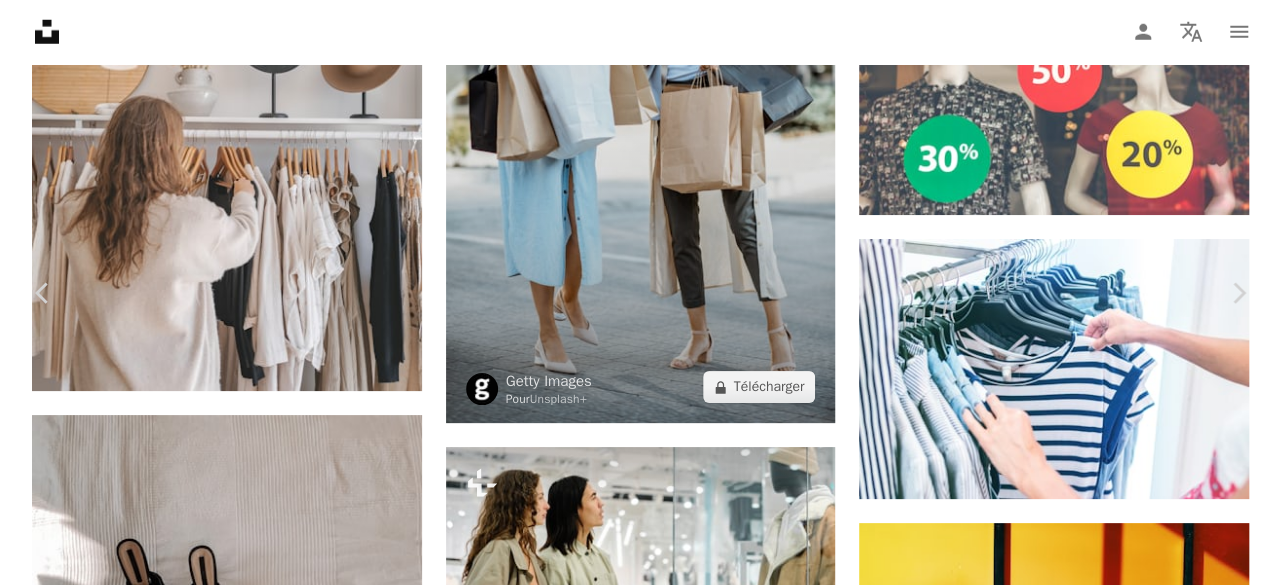 scroll, scrollTop: 6565, scrollLeft: 0, axis: vertical 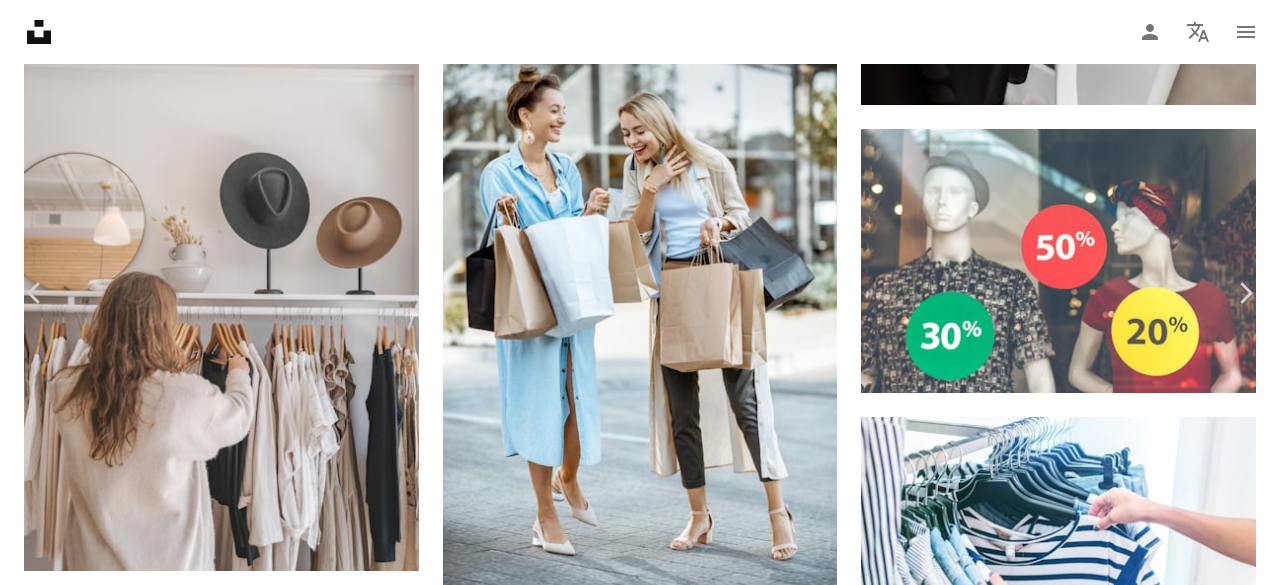 click on "A lock Télécharger" at bounding box center (1113, 31414) 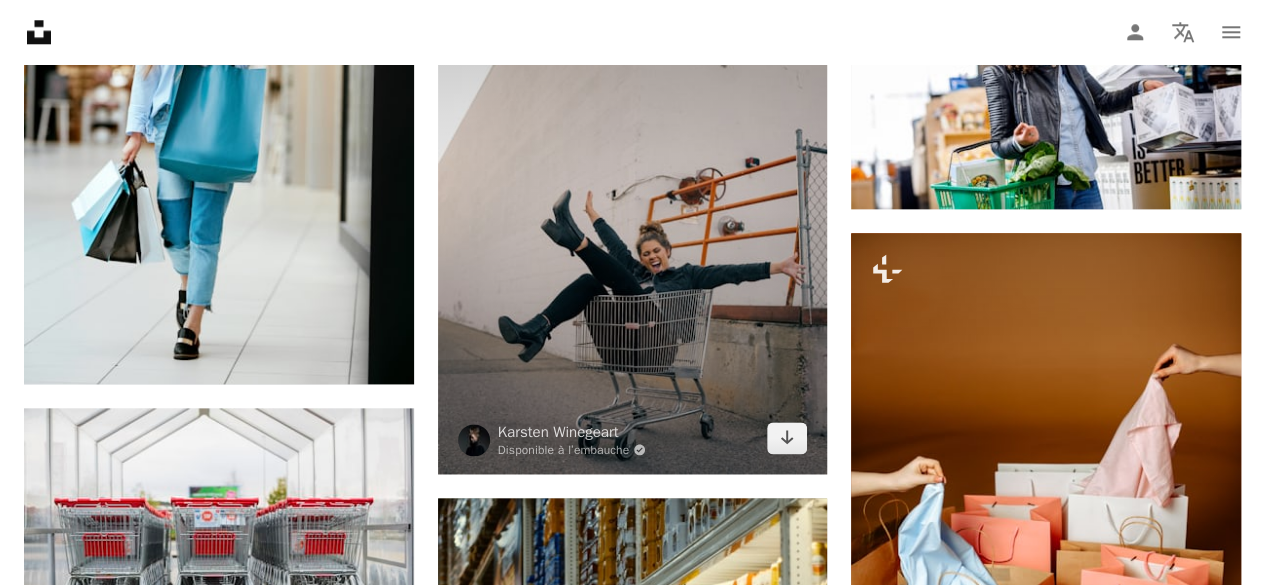 scroll, scrollTop: 4890, scrollLeft: 0, axis: vertical 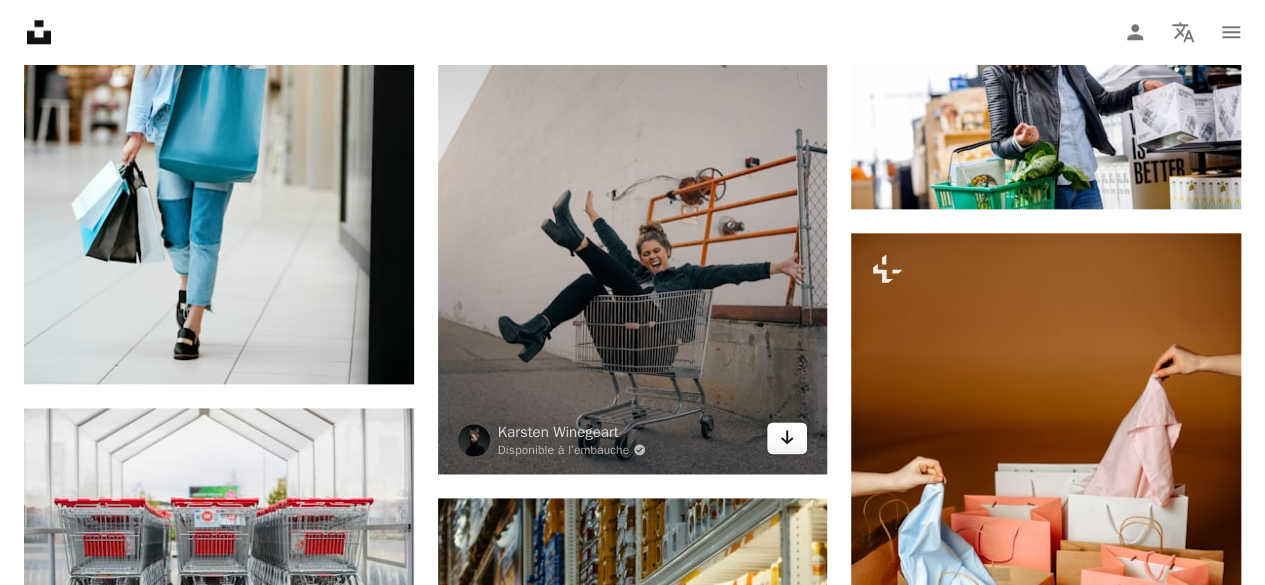 click on "Arrow pointing down" 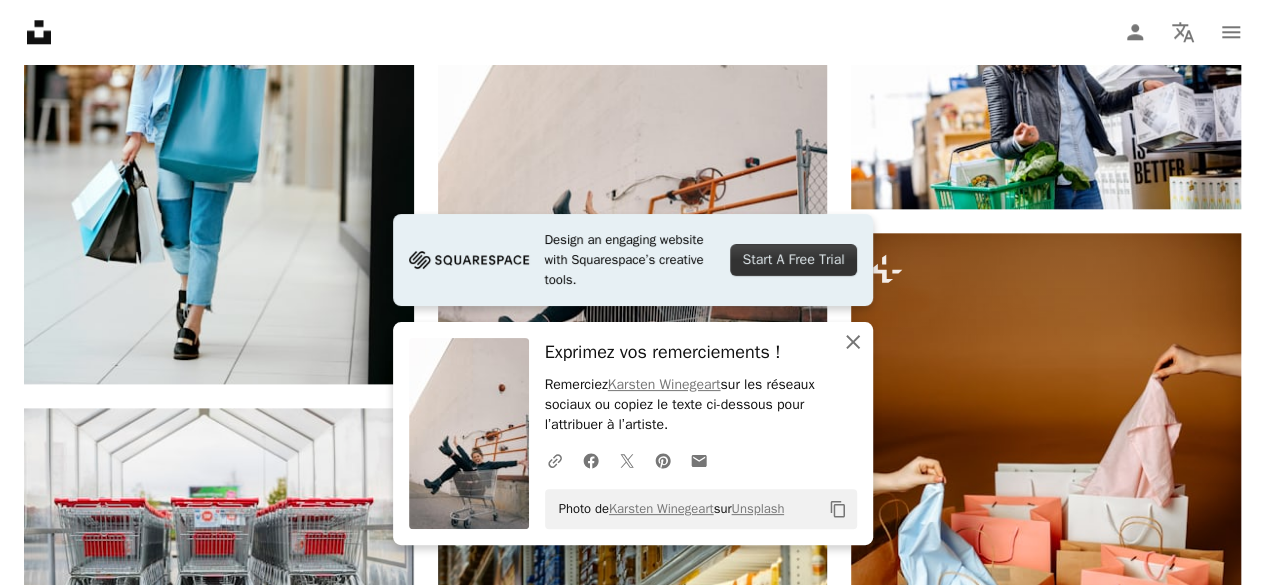 click on "An X shape" 